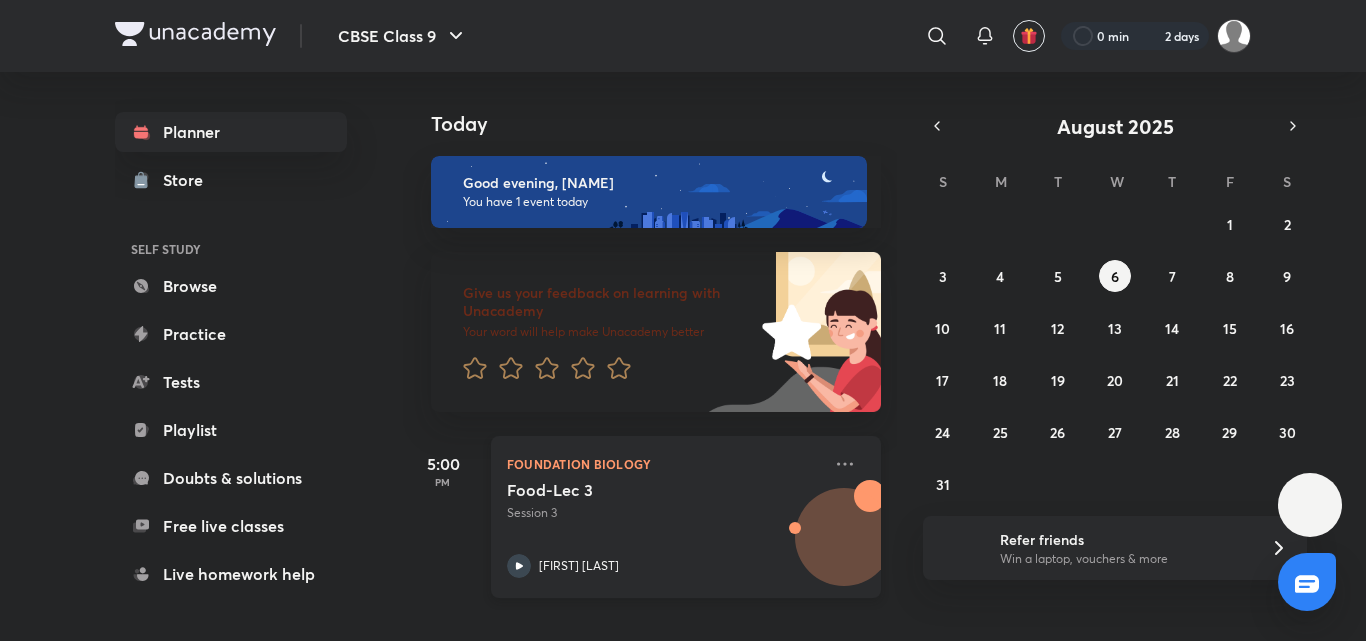 scroll, scrollTop: 0, scrollLeft: 0, axis: both 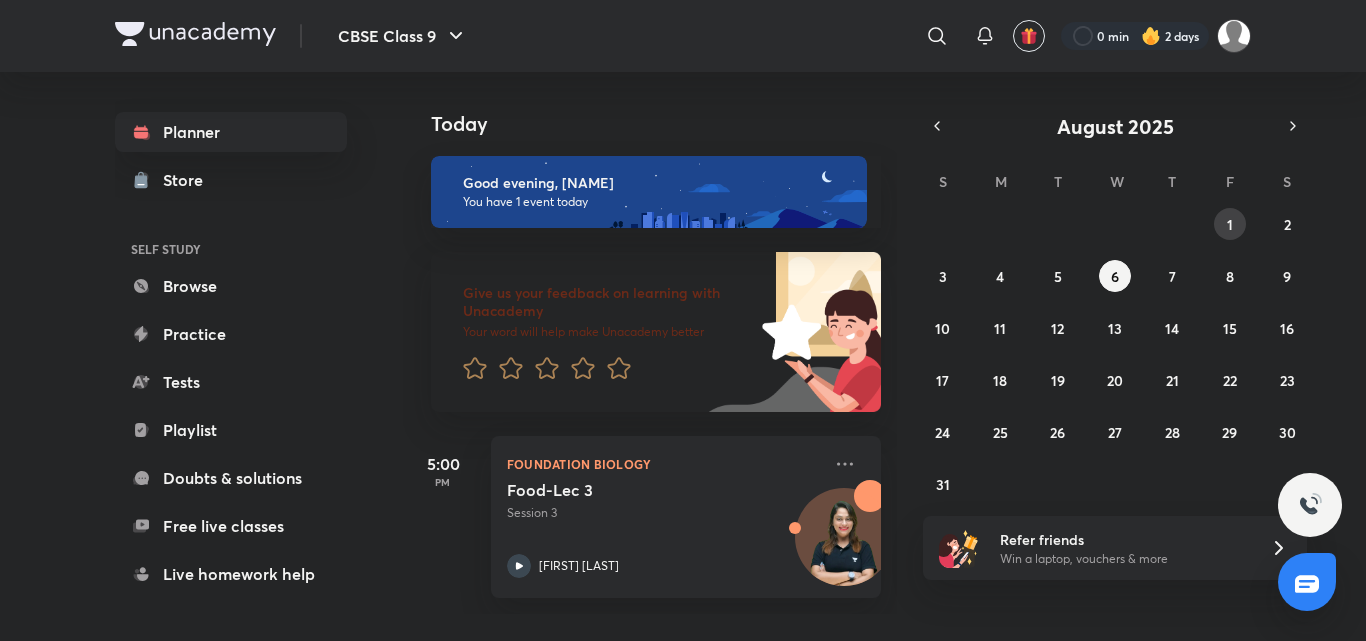 click on "1" at bounding box center [1230, 224] 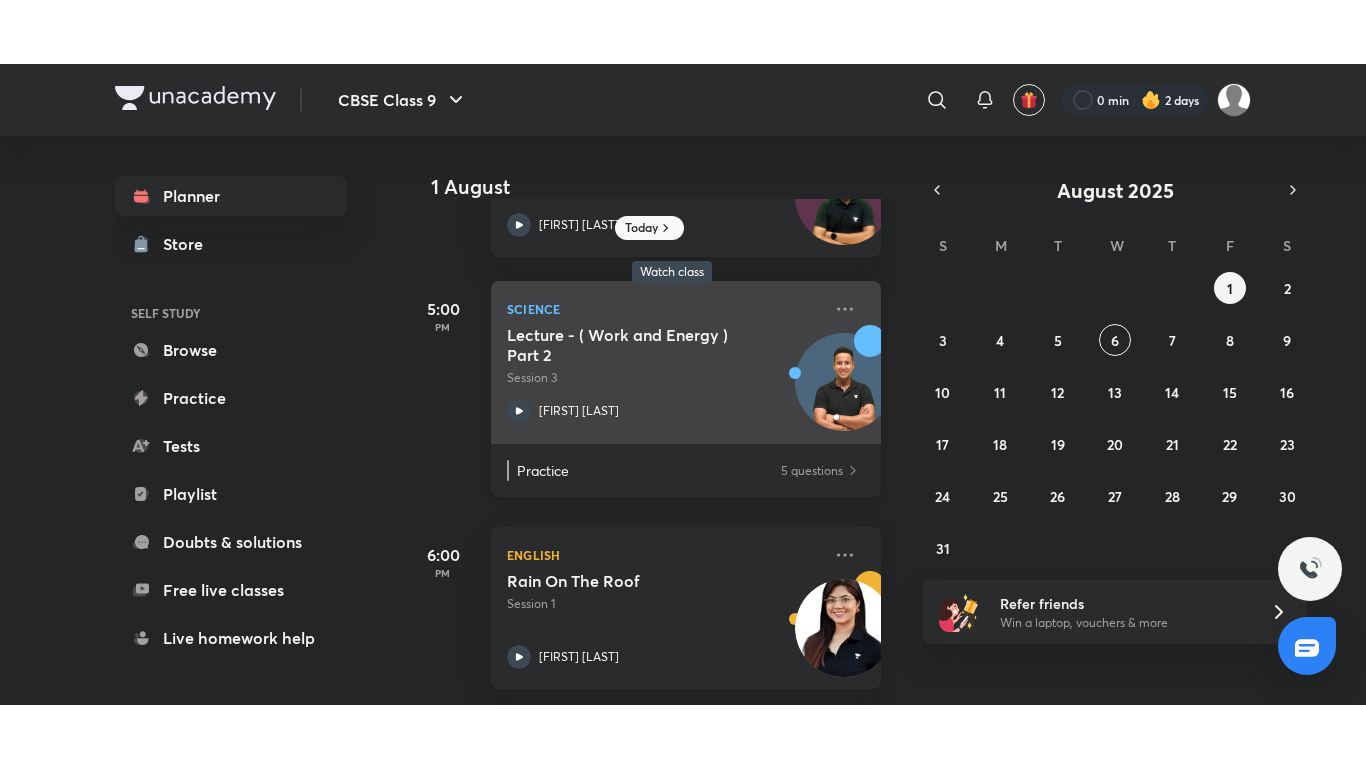 scroll, scrollTop: 144, scrollLeft: 0, axis: vertical 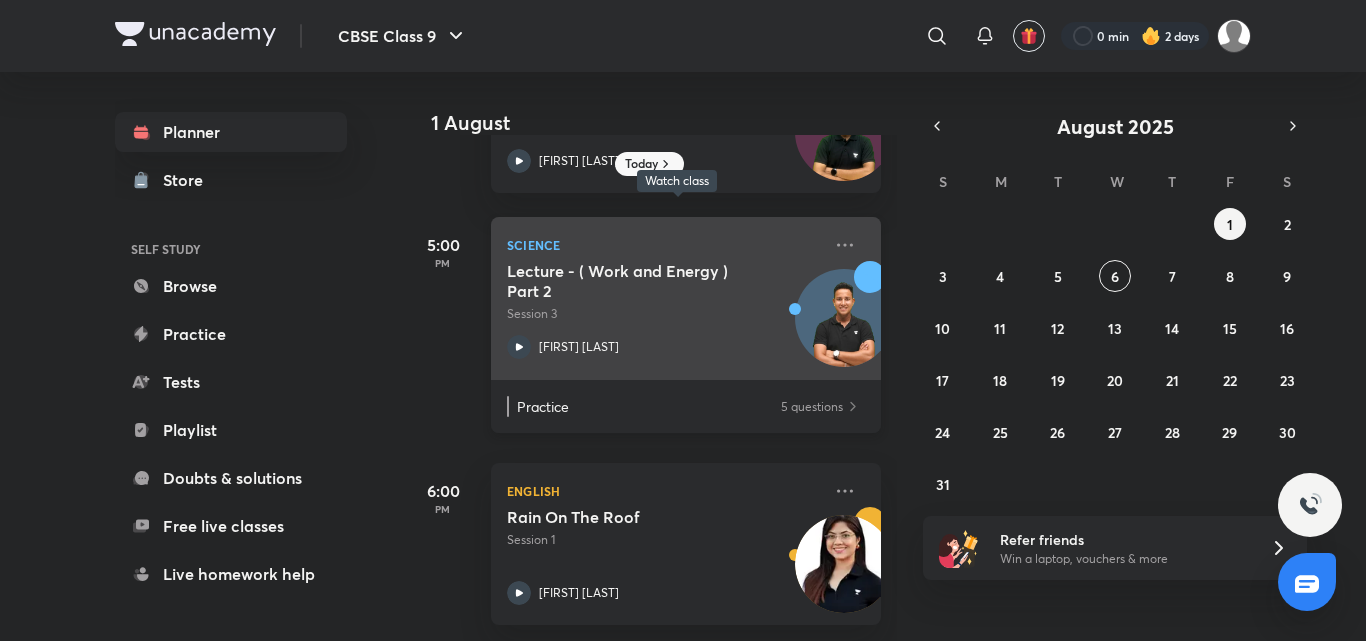click on "Session 3" at bounding box center (664, 314) 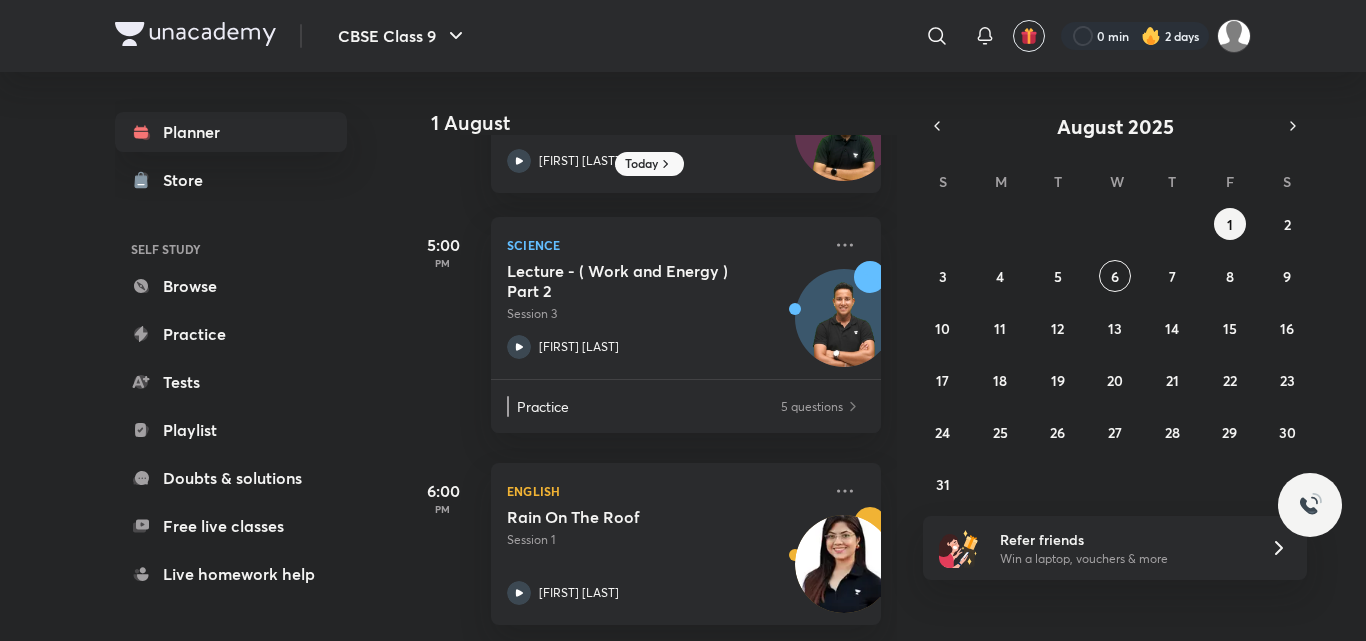 scroll, scrollTop: 17, scrollLeft: 0, axis: vertical 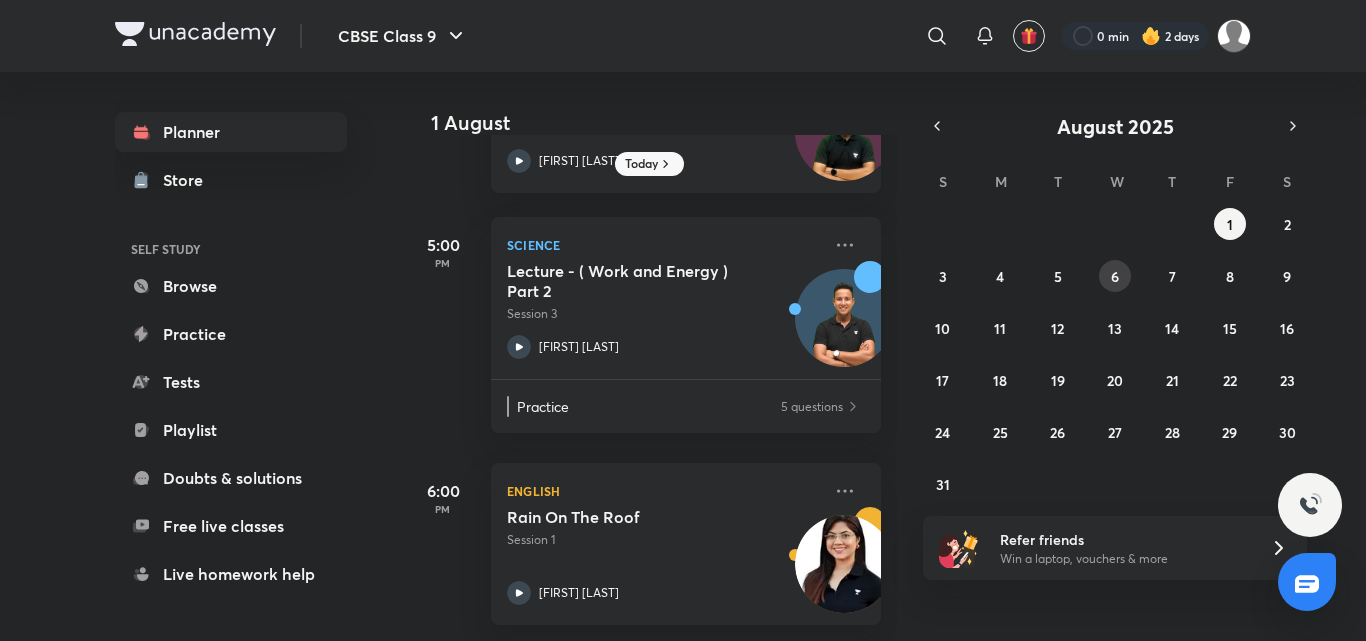 click on "6" at bounding box center [1115, 276] 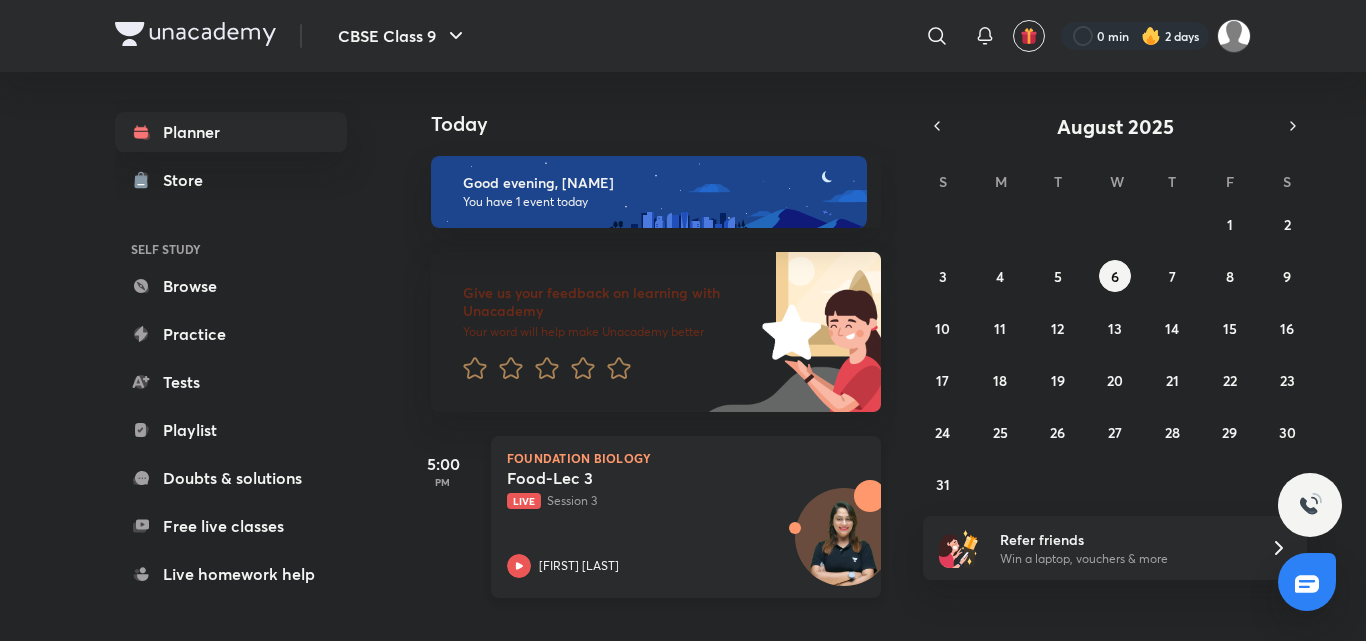 click on "Food-Lec 3 Live Session 3 [FIRST] [LAST]" at bounding box center [664, 523] 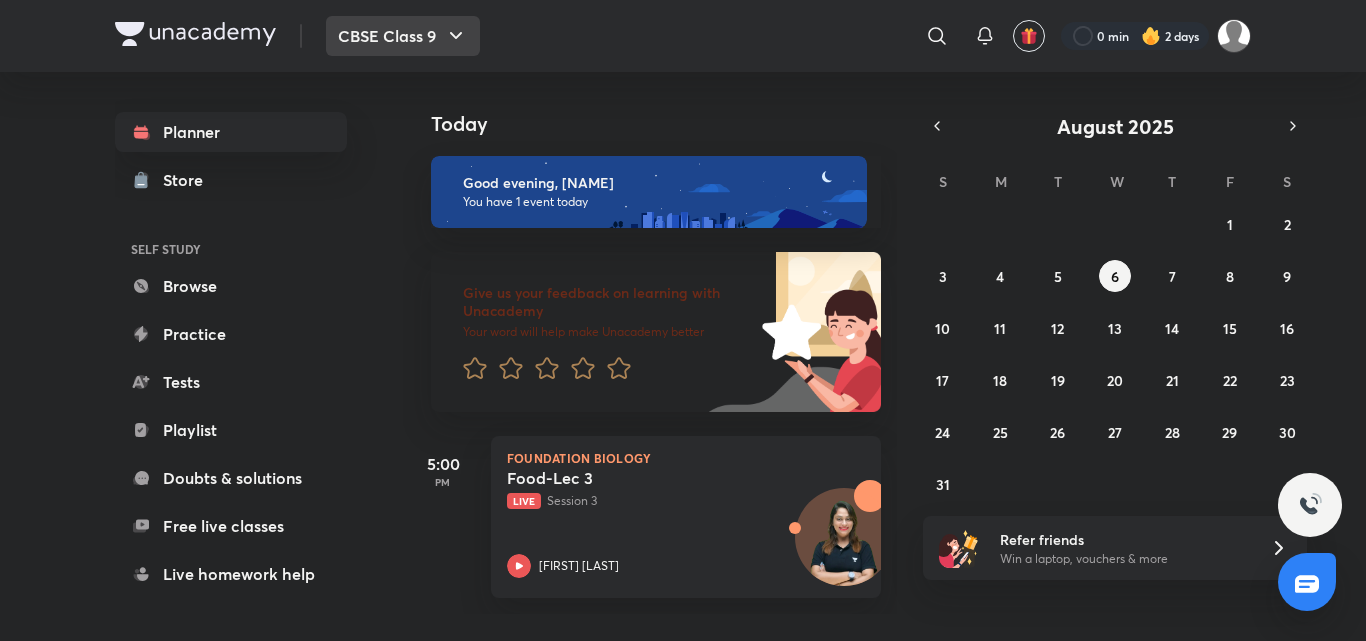 click on "CBSE Class 9" at bounding box center [403, 36] 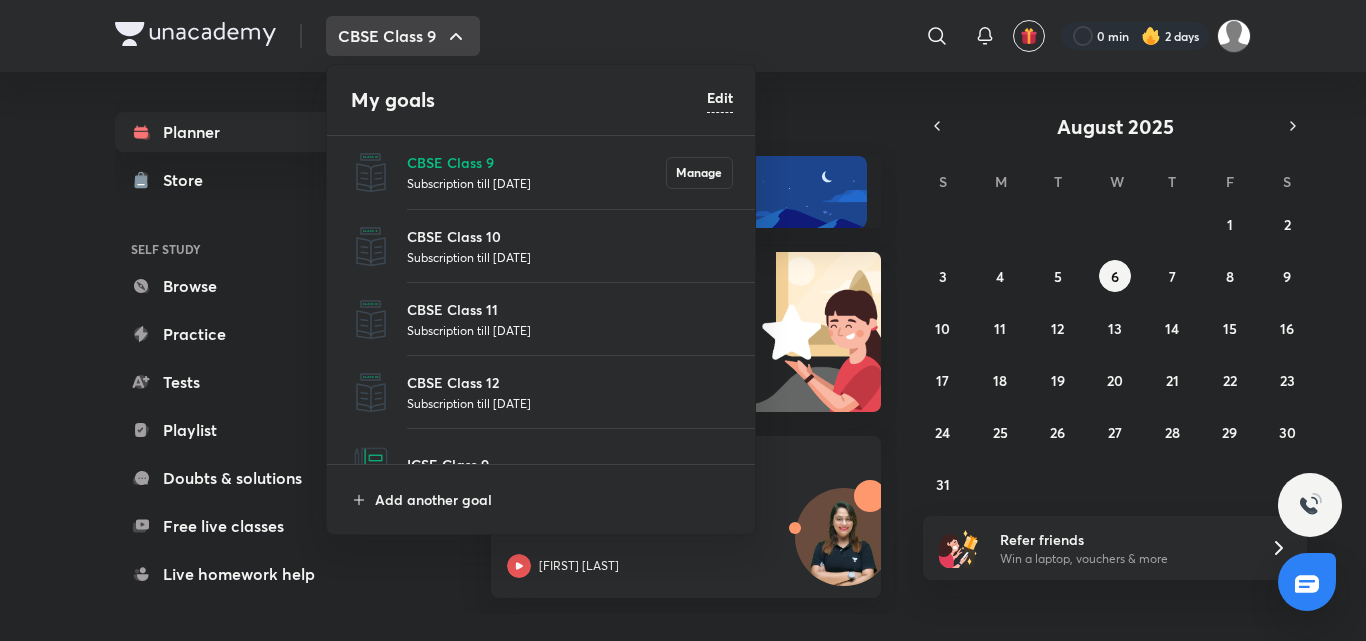 click on "Subscription till [DATE]" at bounding box center (570, 257) 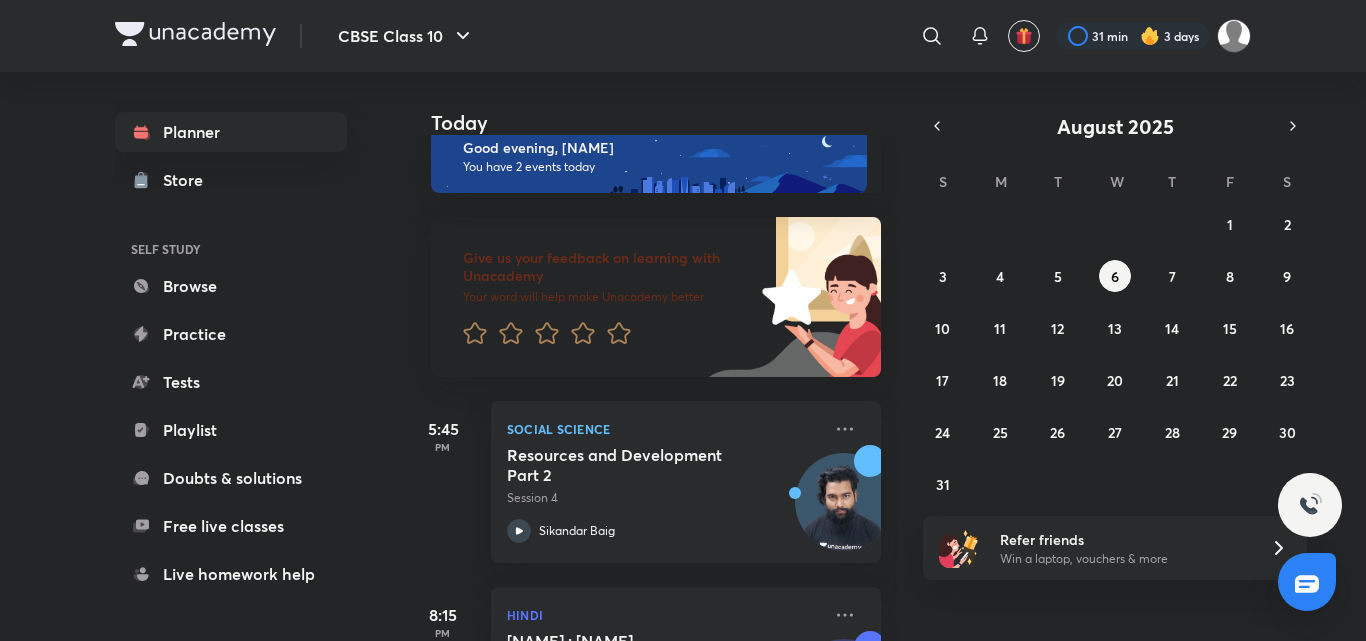 scroll, scrollTop: 0, scrollLeft: 0, axis: both 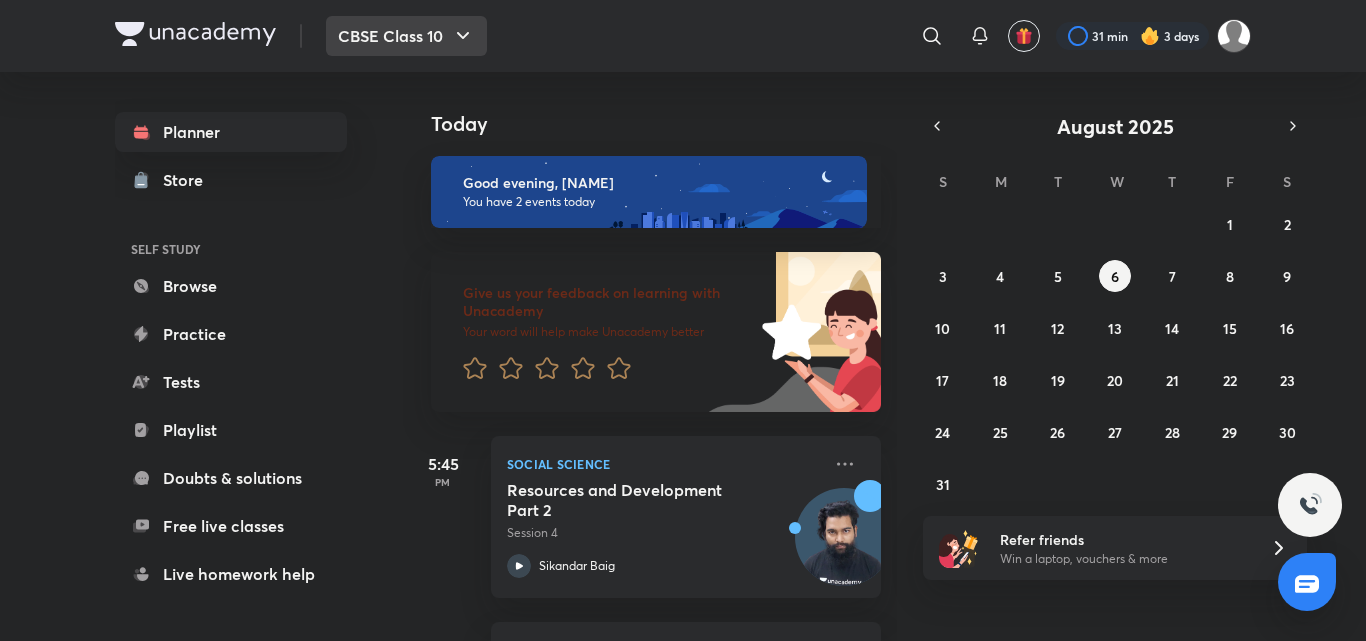 click on "CBSE Class 10" at bounding box center (406, 36) 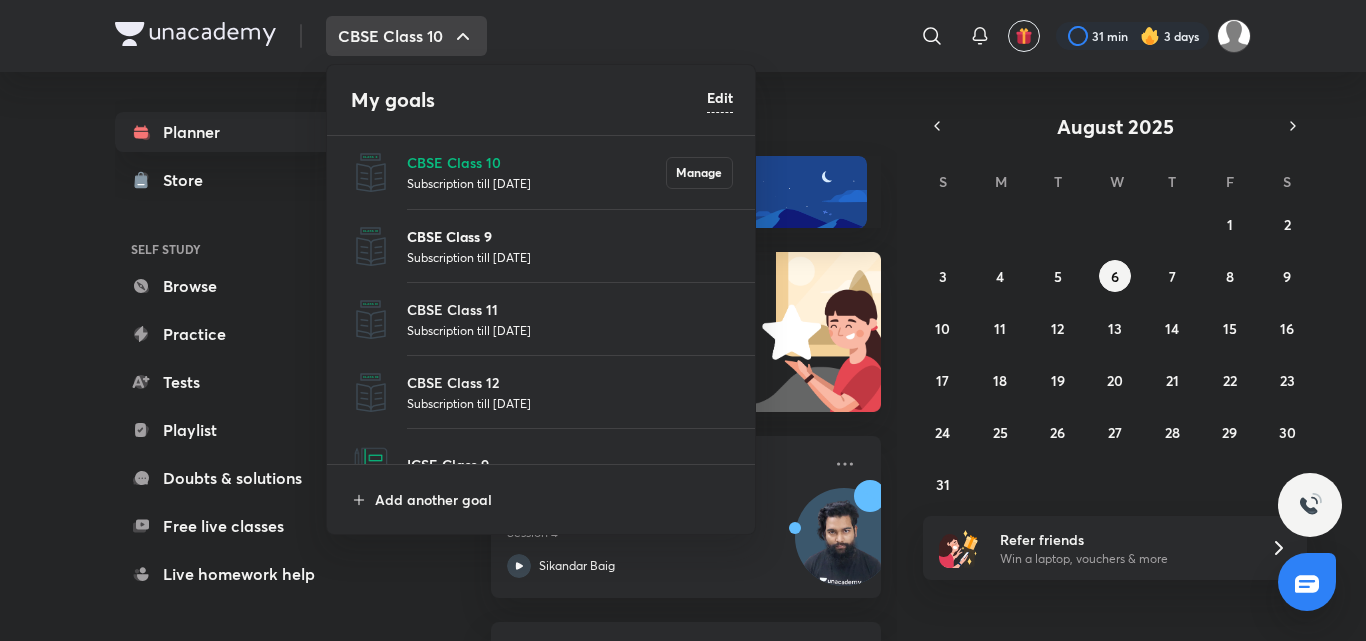 click on "CBSE Class 9" at bounding box center [570, 236] 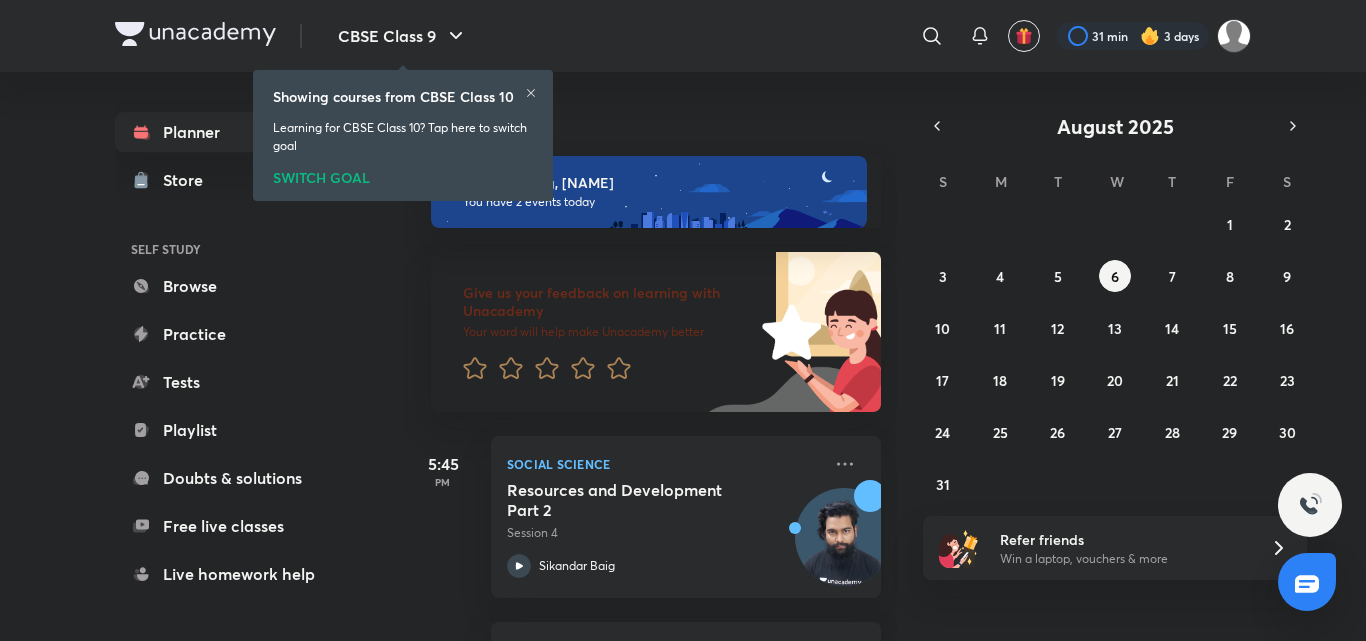 type 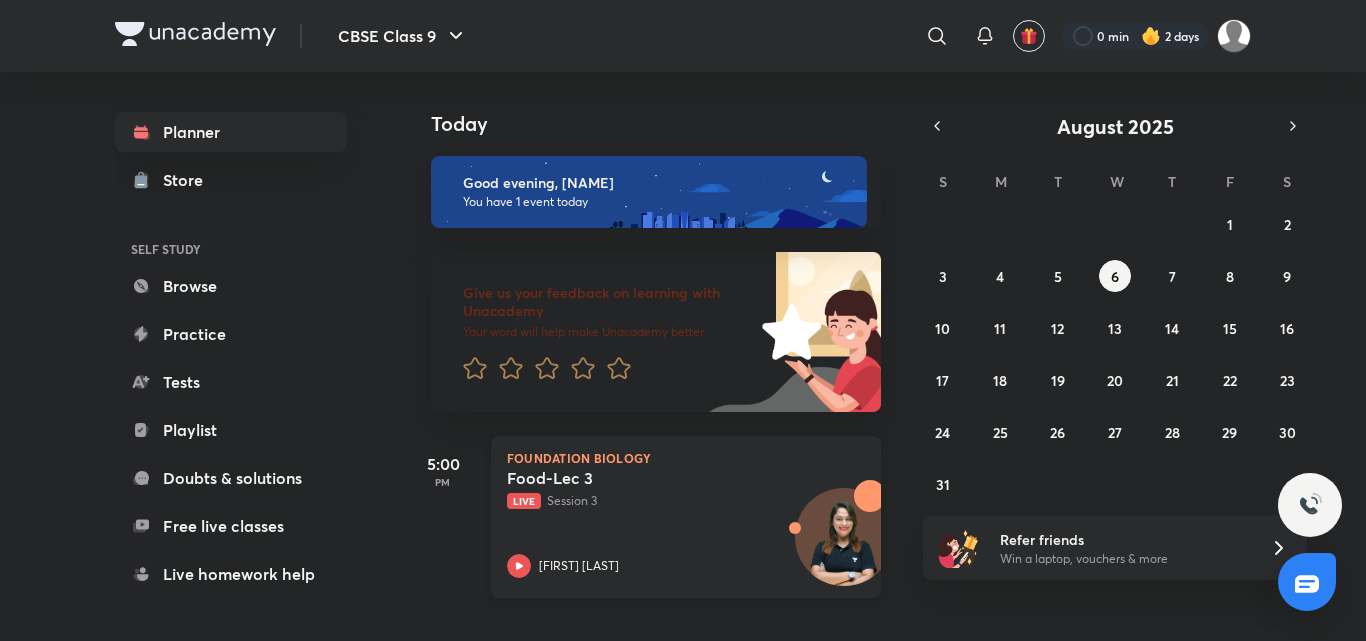 click on "Foundation Biology Food-Lec 3 Live Session 3 [FIRST] [LAST]" at bounding box center [686, 517] 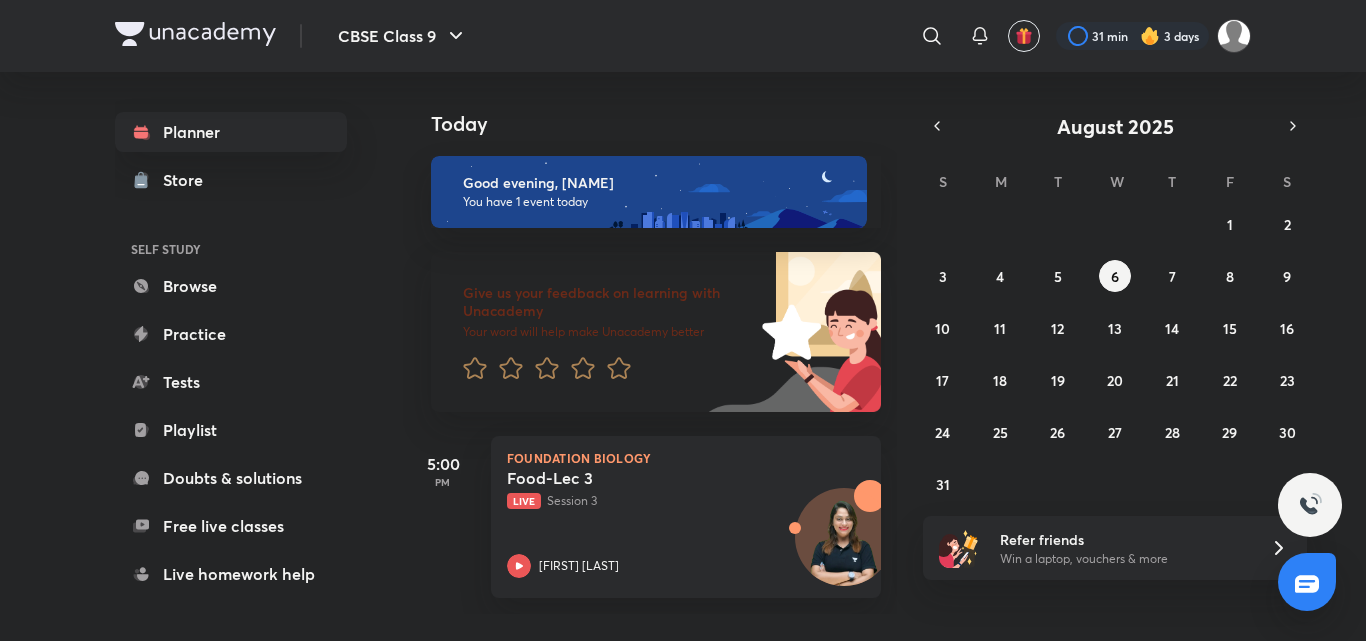 scroll, scrollTop: 0, scrollLeft: 0, axis: both 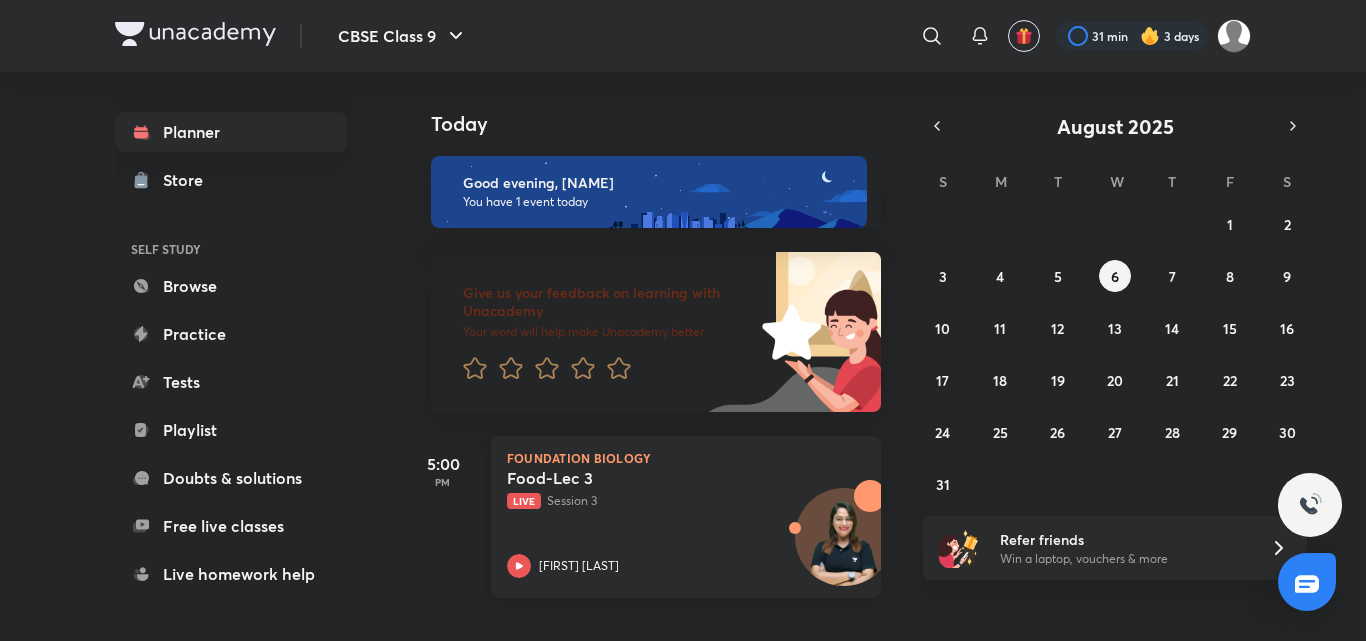 click on "Food-Lec 3 Live Session 3 [FIRST] [LAST]" at bounding box center [664, 523] 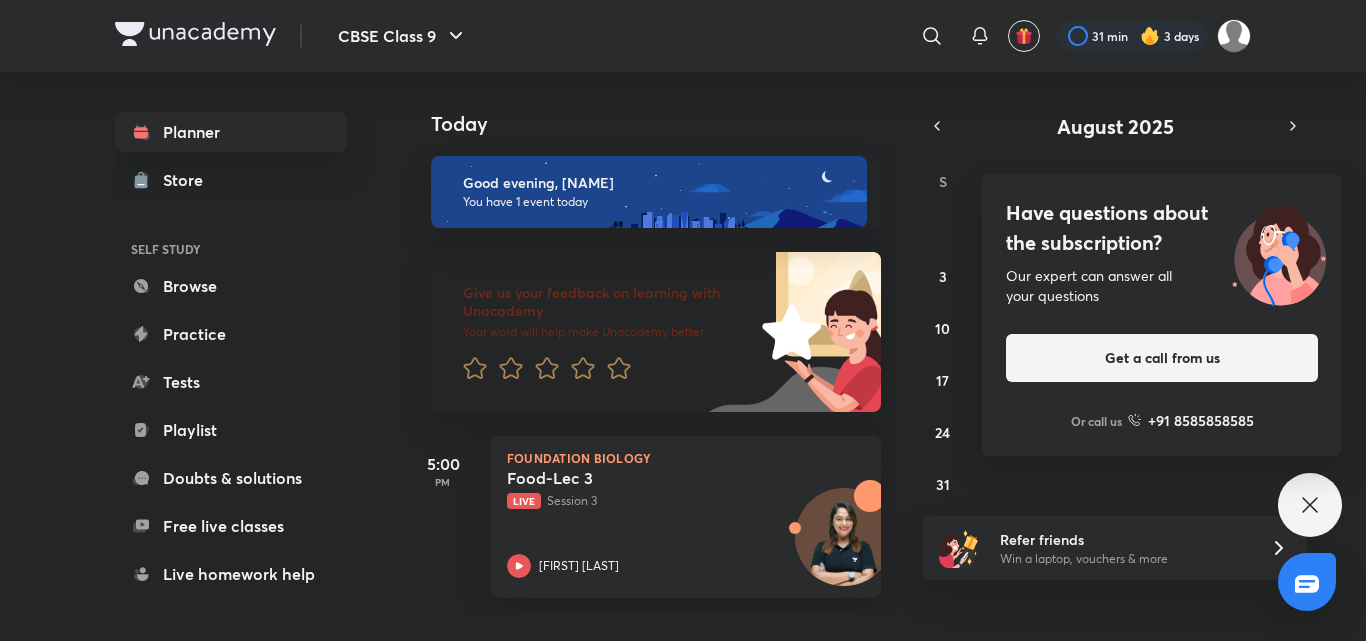 drag, startPoint x: 1285, startPoint y: 477, endPoint x: 1290, endPoint y: 494, distance: 17.720045 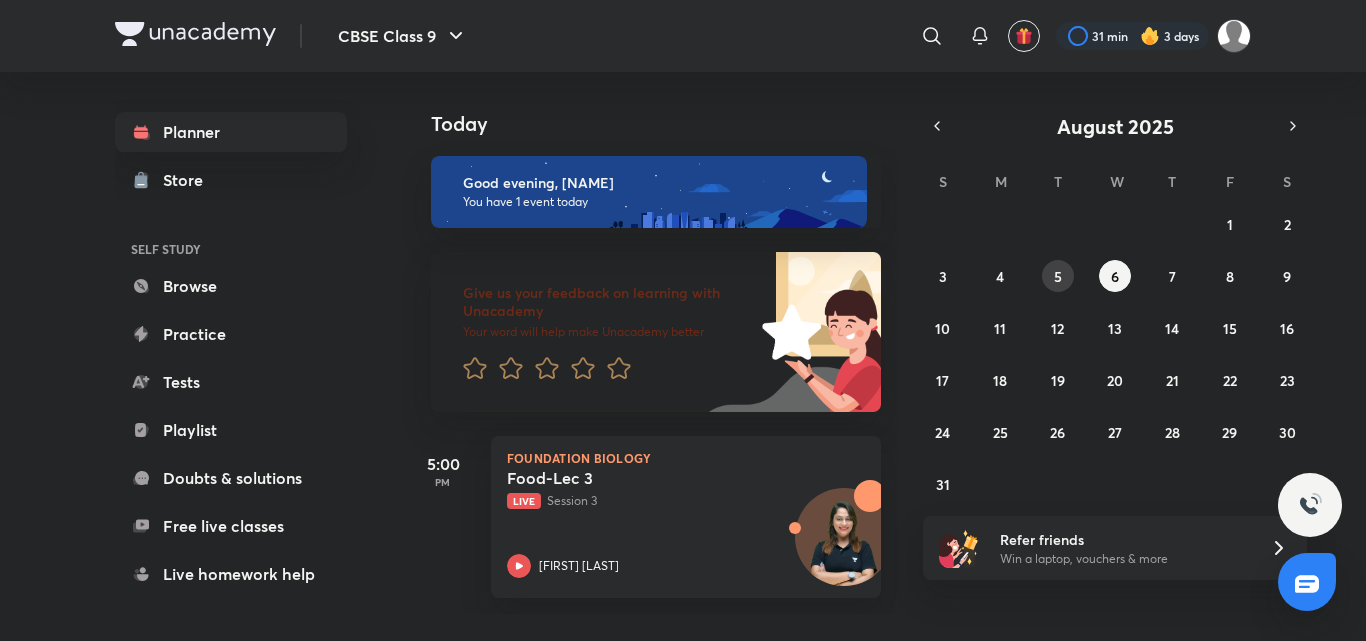click on "27 28 29 30 31 1 2 3 4 5 6 7 8 9 10 11 12 13 14 15 16 17 18 19 20 21 22 23 24 25 26 27 28 29 30 31 1 2 3 4 5 6" at bounding box center (1115, 354) 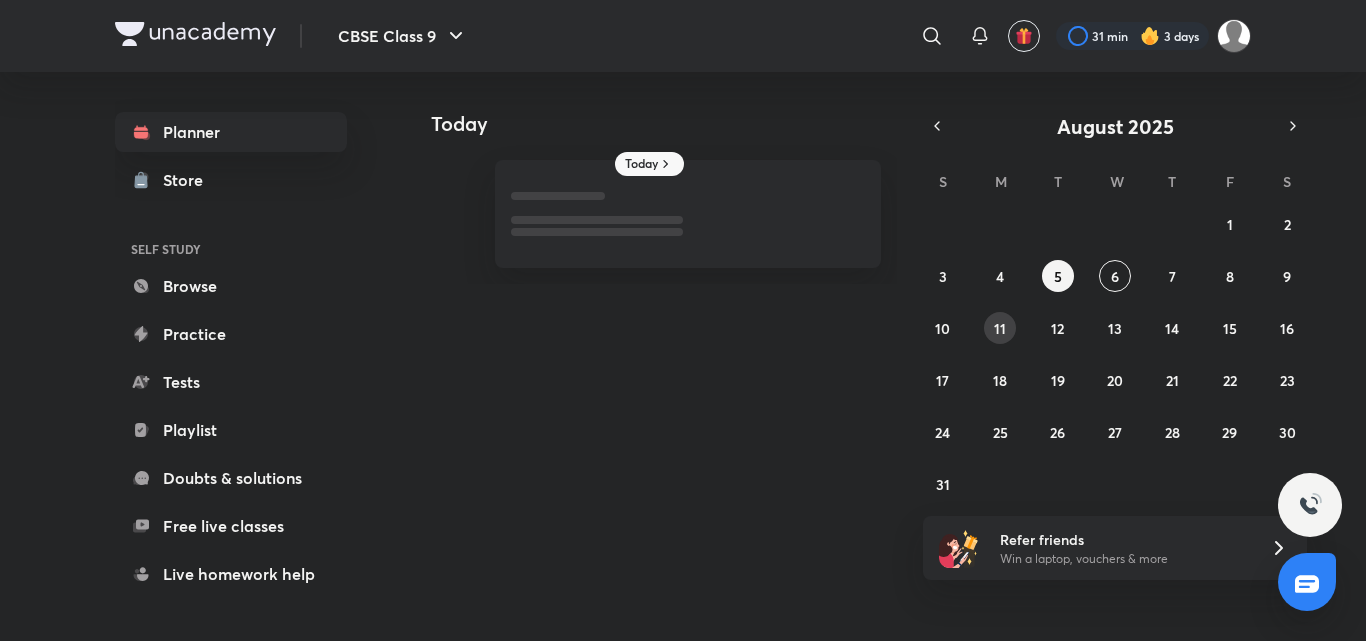 click on "11" at bounding box center [1000, 328] 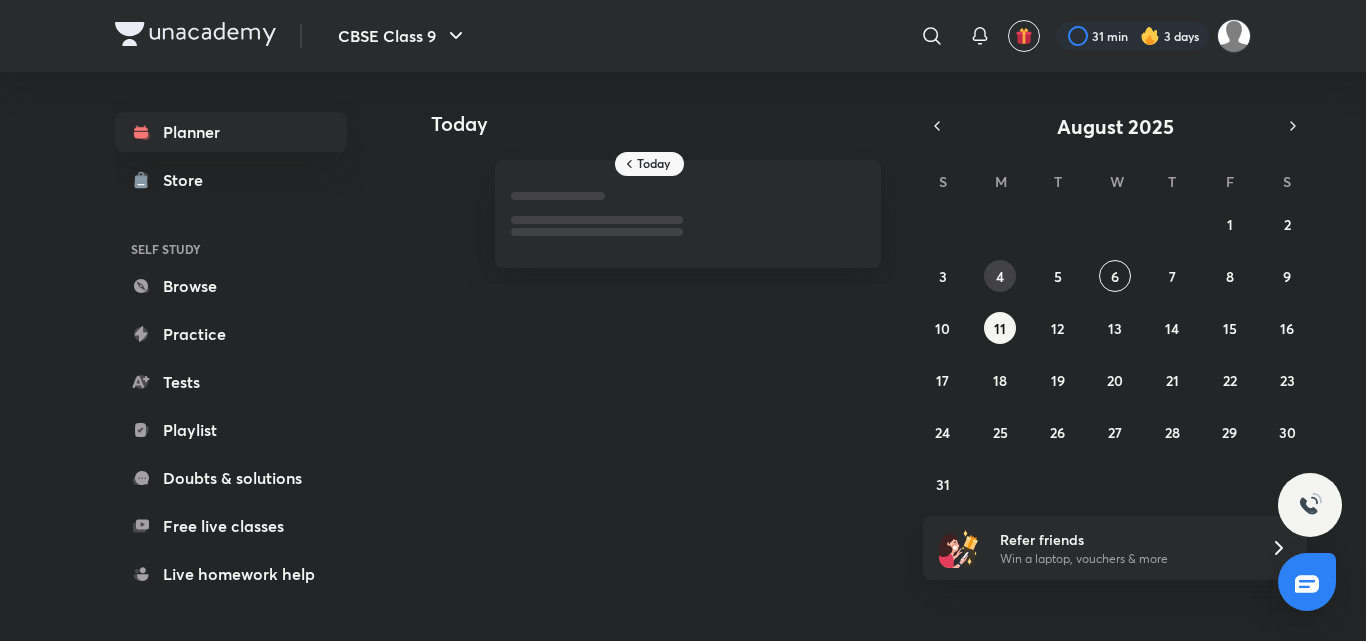 click on "4" at bounding box center [1000, 276] 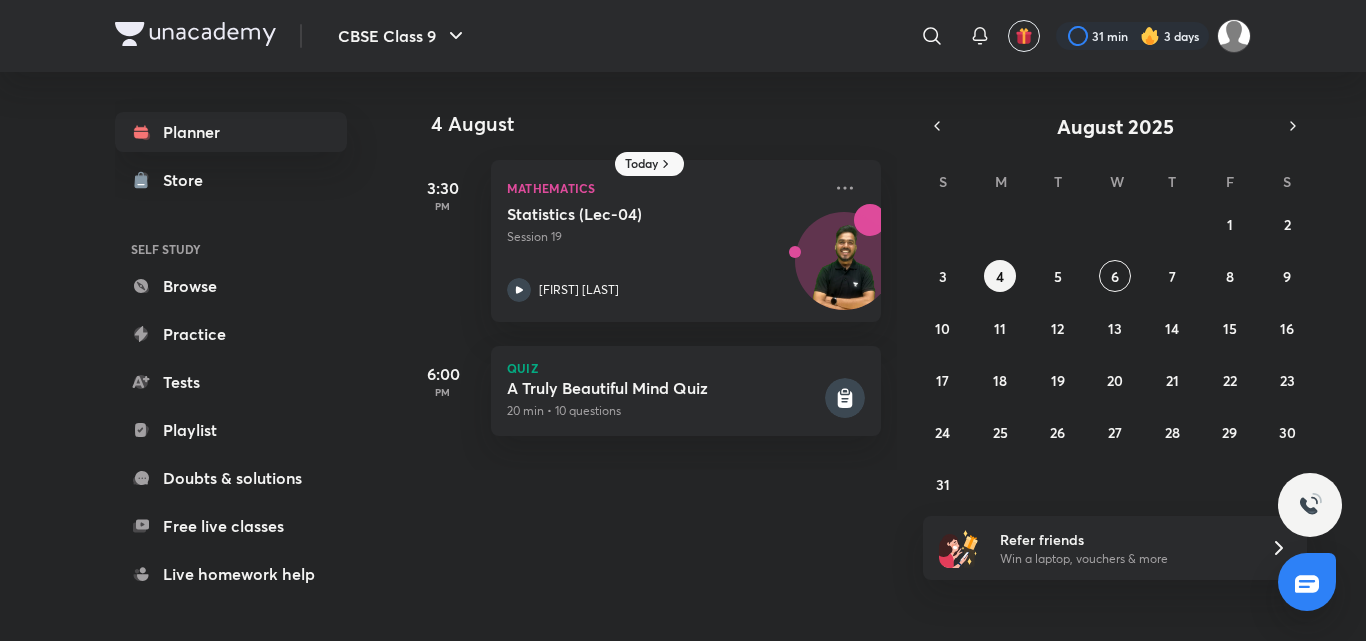 click on "4 August 3:30 PM Mathematics Statistics (Lec-04) Session 19 Abhinay Kumar Rai 6:00 PM Quiz A Truly Beautiful Mind Quiz 20 min • 10 questions" at bounding box center [882, 271] 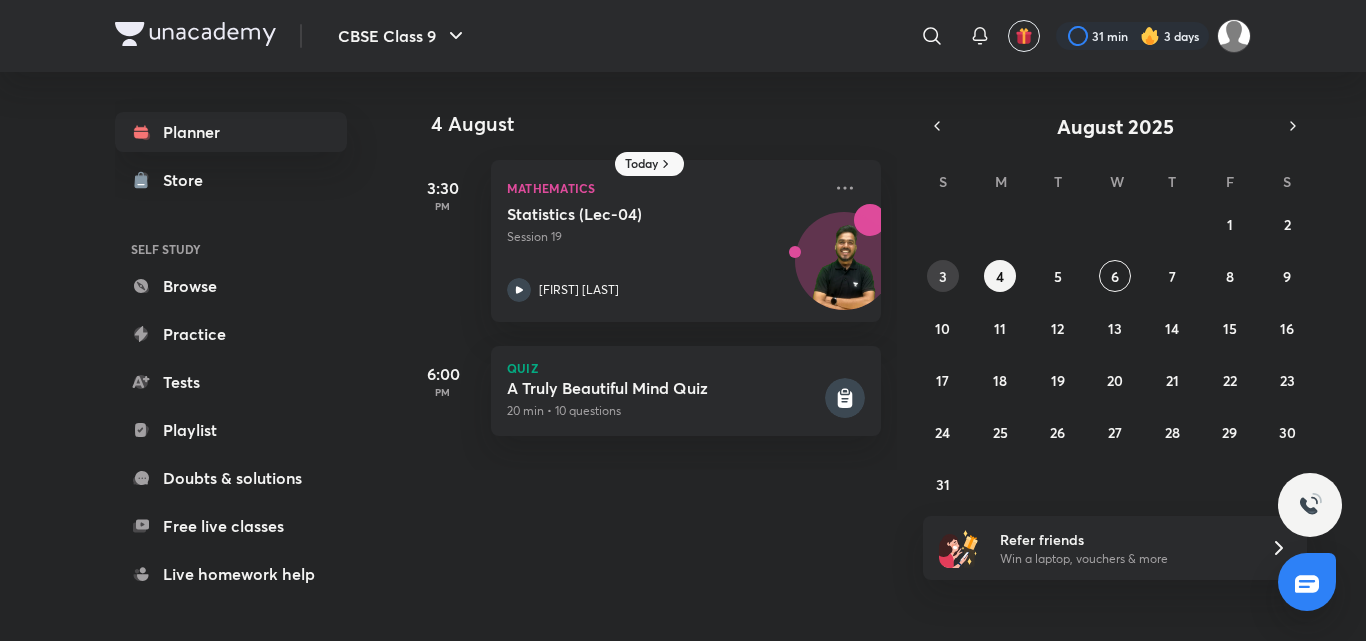 click on "3" at bounding box center [943, 276] 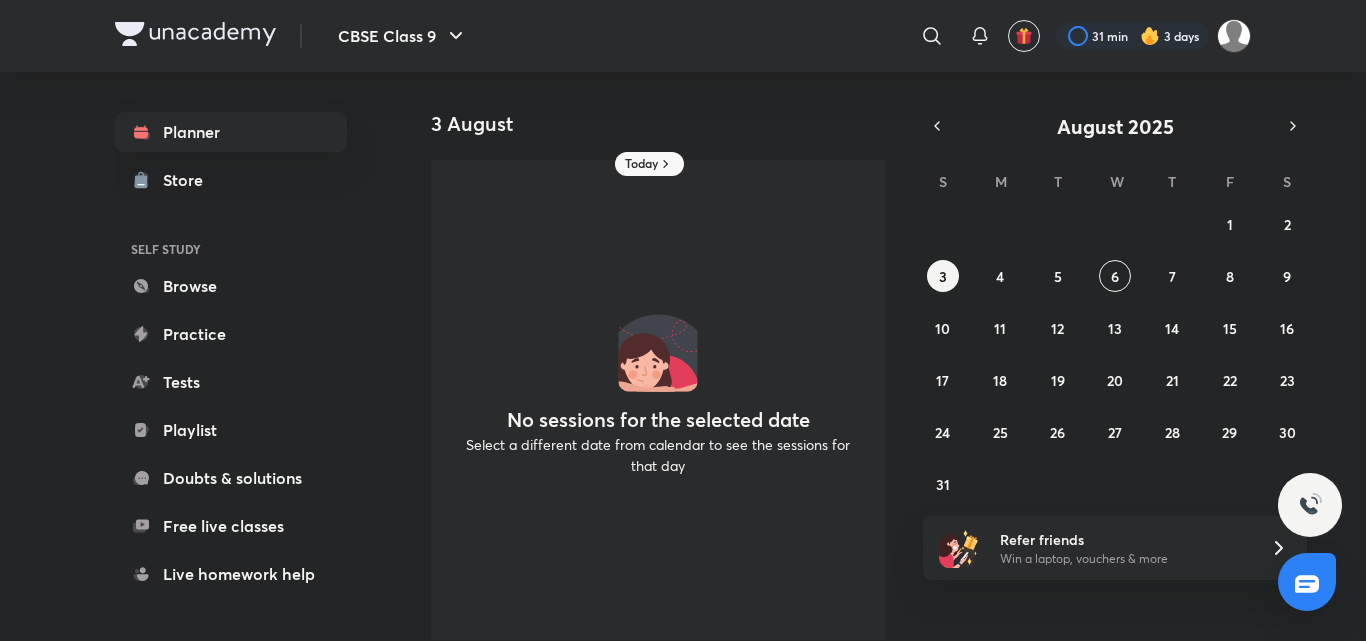 click on "3 August No sessions for the selected date Select a different date from calendar to see the sessions for that day" at bounding box center (882, 356) 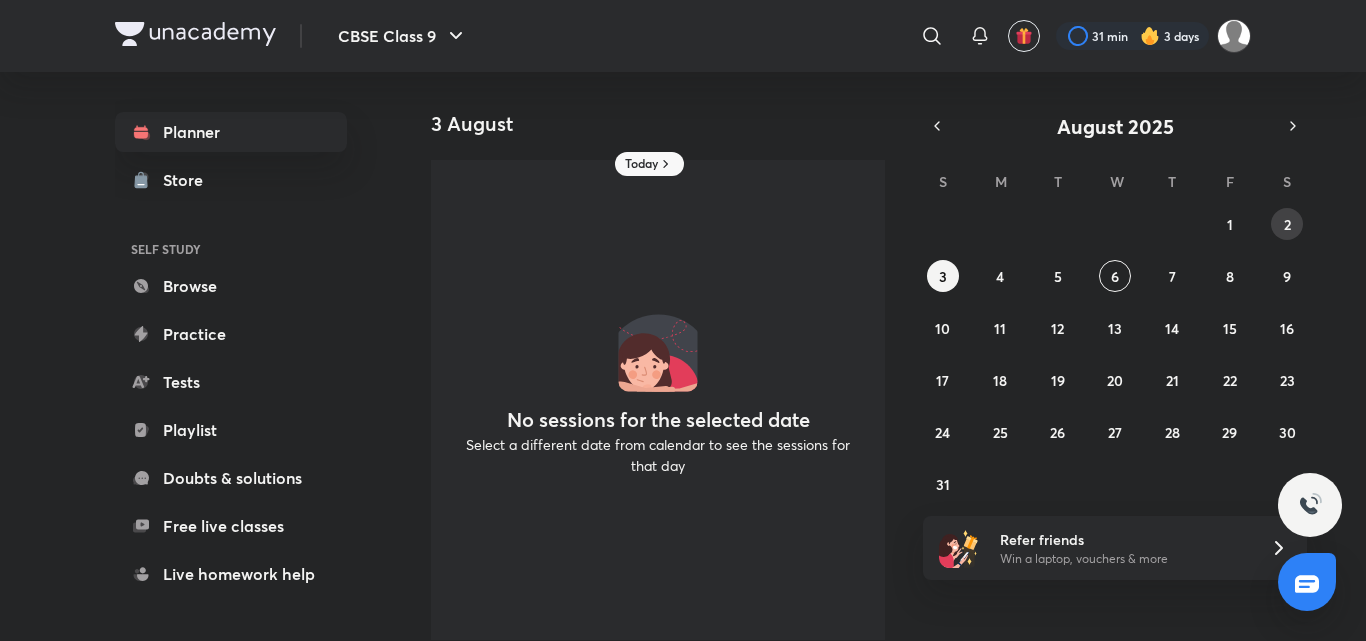 click on "2" at bounding box center [1287, 224] 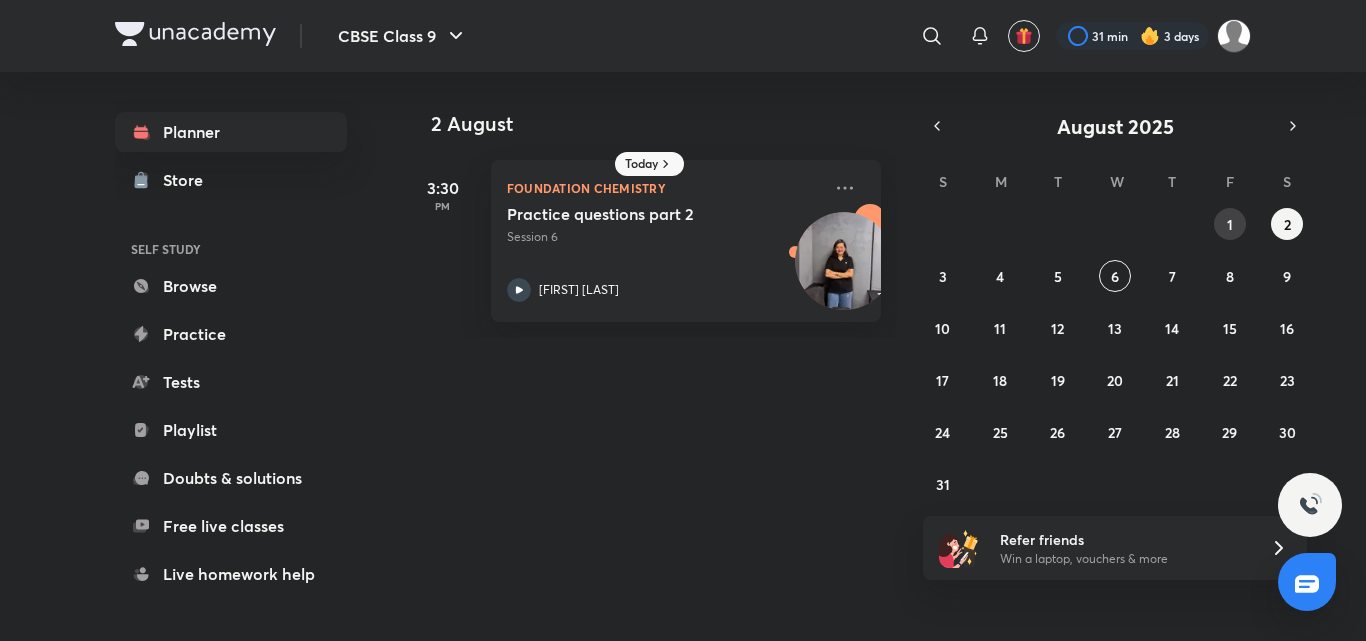 click on "27 28 29 30 31 1 2 3 4 5 6 7 8 9 10 11 12 13 14 15 16 17 18 19 20 21 22 23 24 25 26 27 28 29 30 31 1 2 3 4 5 6" at bounding box center (1115, 354) 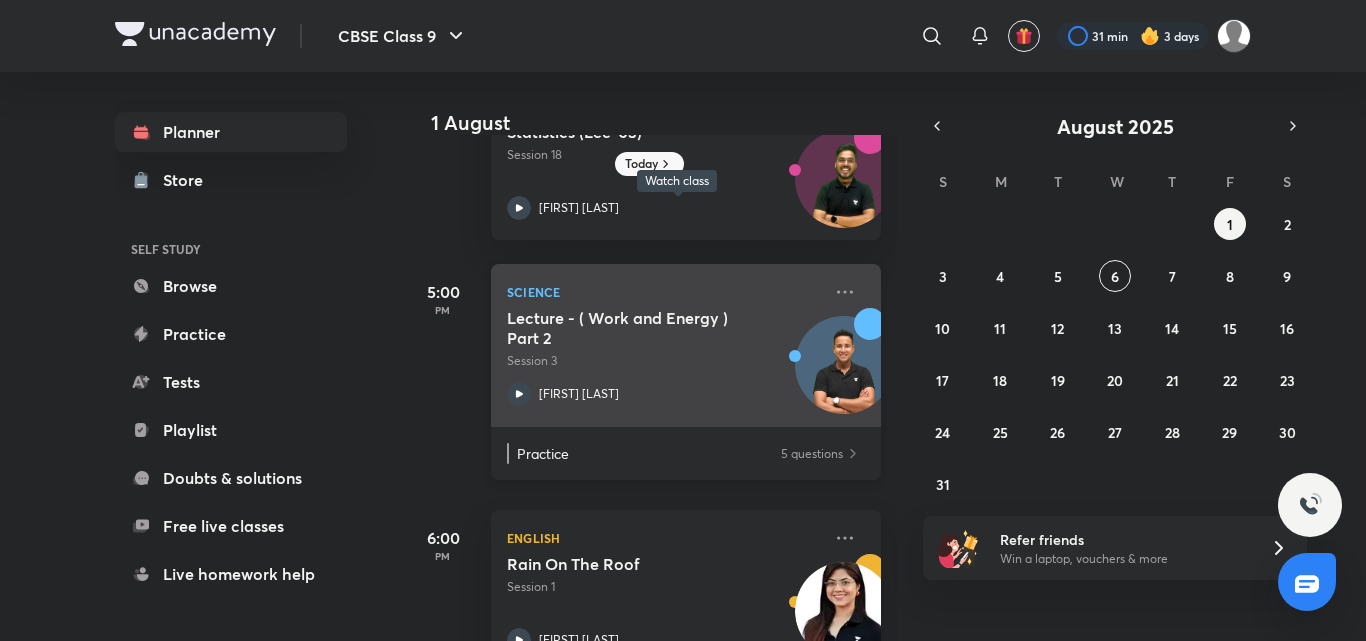 scroll, scrollTop: 144, scrollLeft: 0, axis: vertical 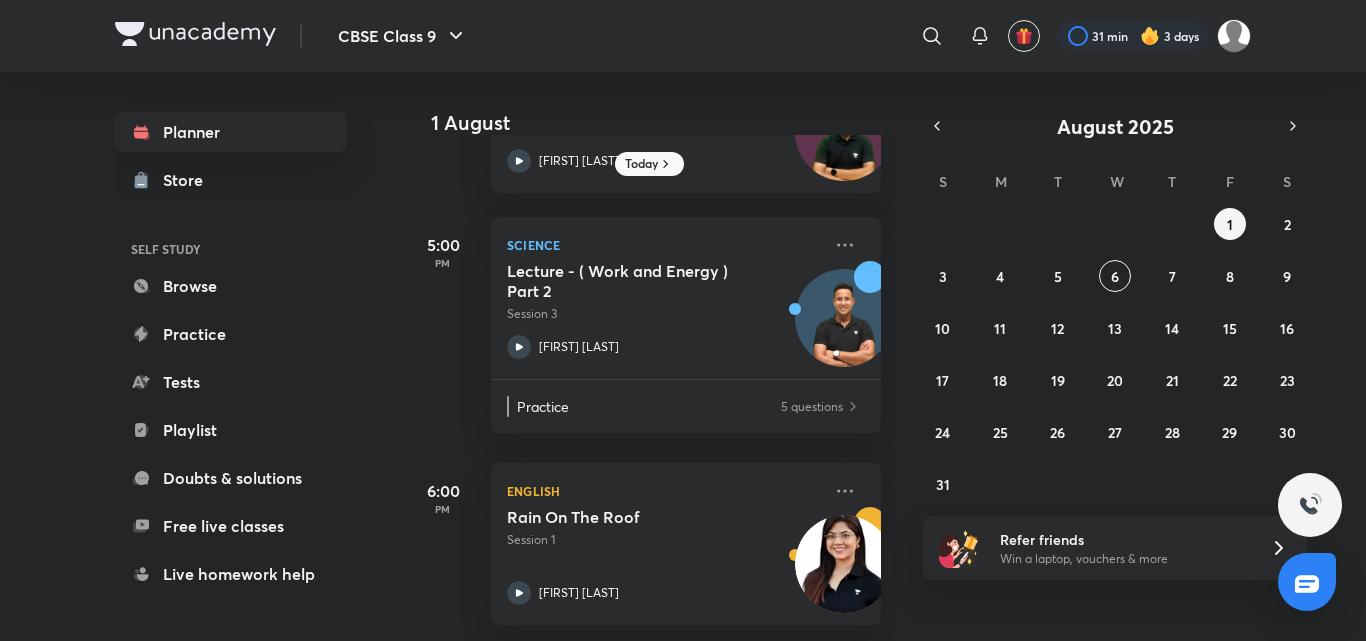 click on "1 August 3:30 PM Mathematics Statistics (Lec-03) Session 18 Abhinay Kumar Rai 5:00 PM Science Lecture - ( Work and Energy ) Part 2 Session 3 Alok Choubey Practice 5 questions 6:00 PM English Rain On The Roof Session 1 Lisha Thakur" at bounding box center (882, 356) 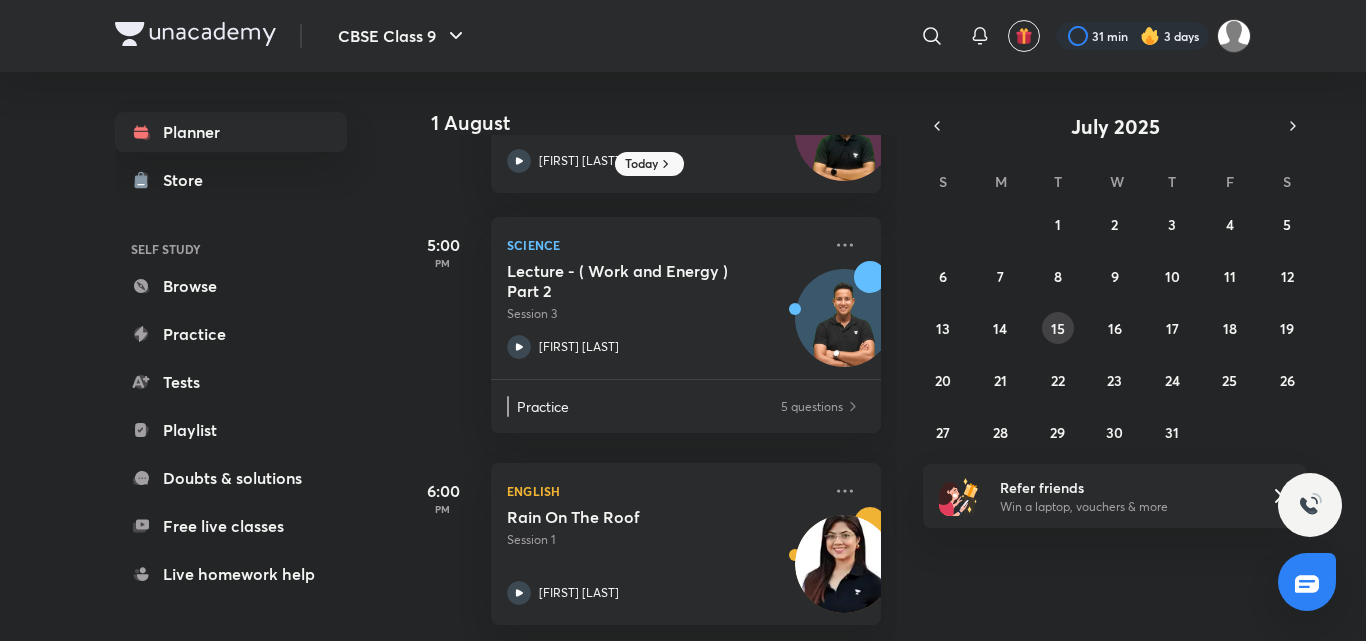 click on "15" at bounding box center [1058, 328] 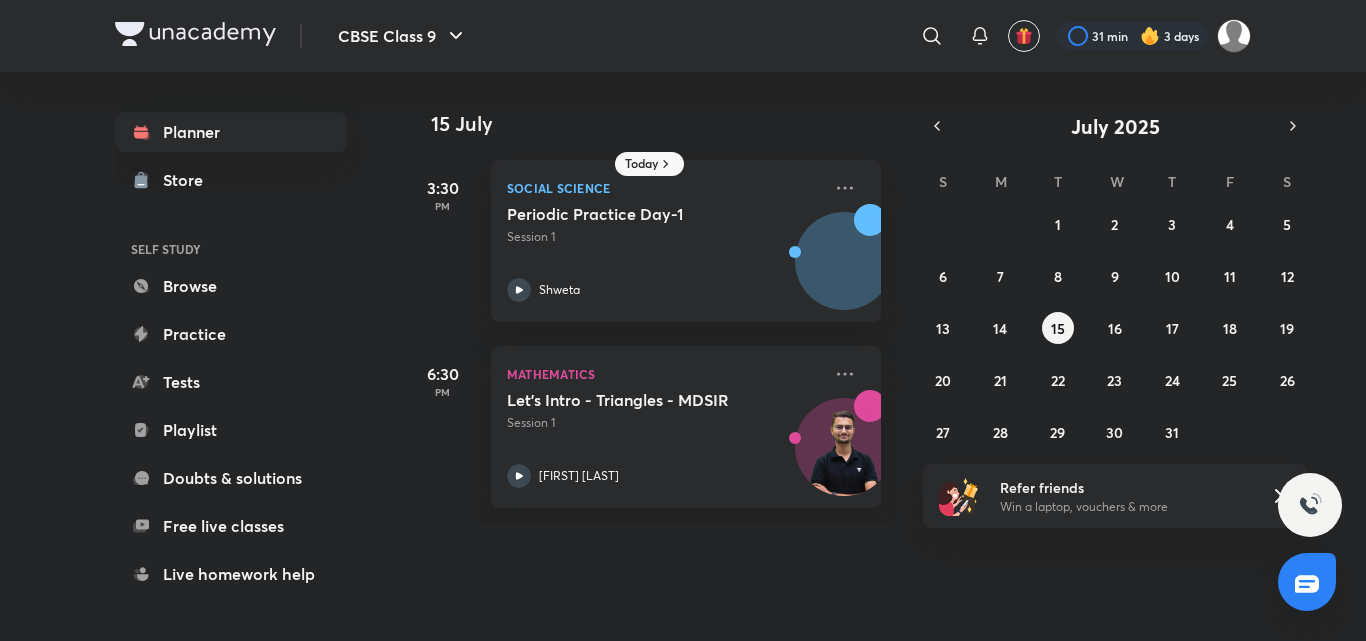 click on "29 30 1 2 3 4 5 6 7 8 9 10 11 12 13 14 15 16 17 18 19 20 21 22 23 24 25 26 27 28 29 30 31 1 2" at bounding box center (1115, 328) 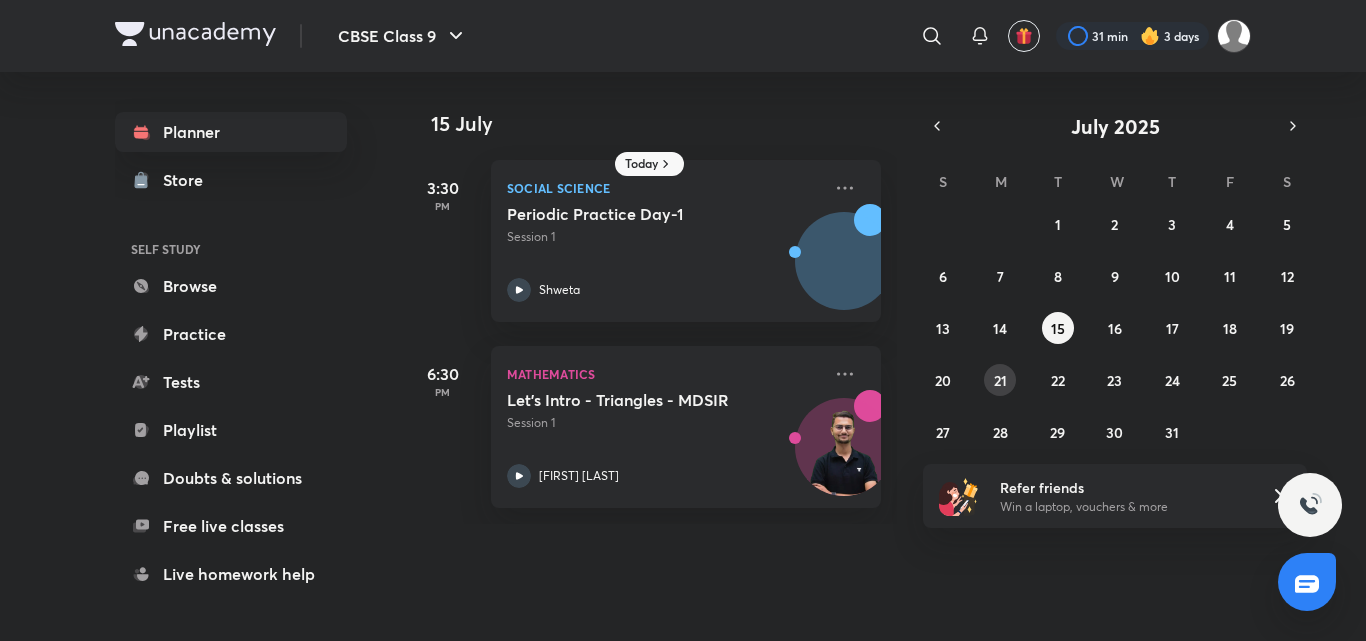 click on "21" at bounding box center [1000, 380] 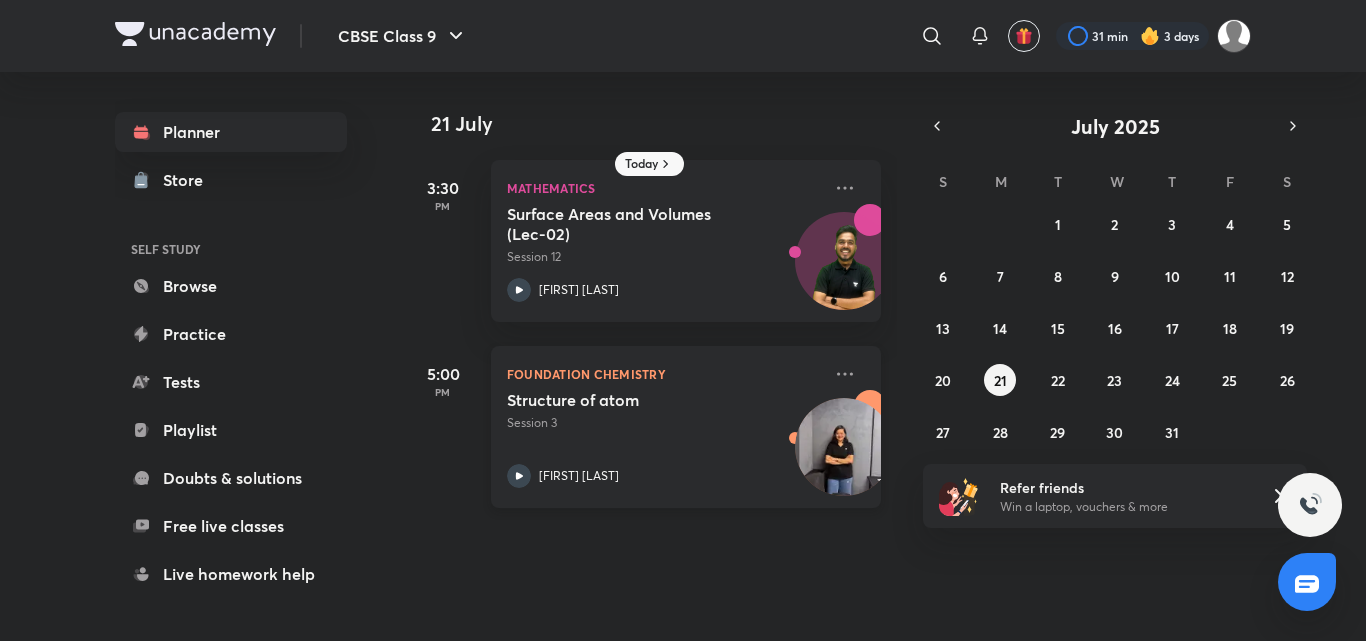 click on "Nikita Sahu" at bounding box center [579, 476] 